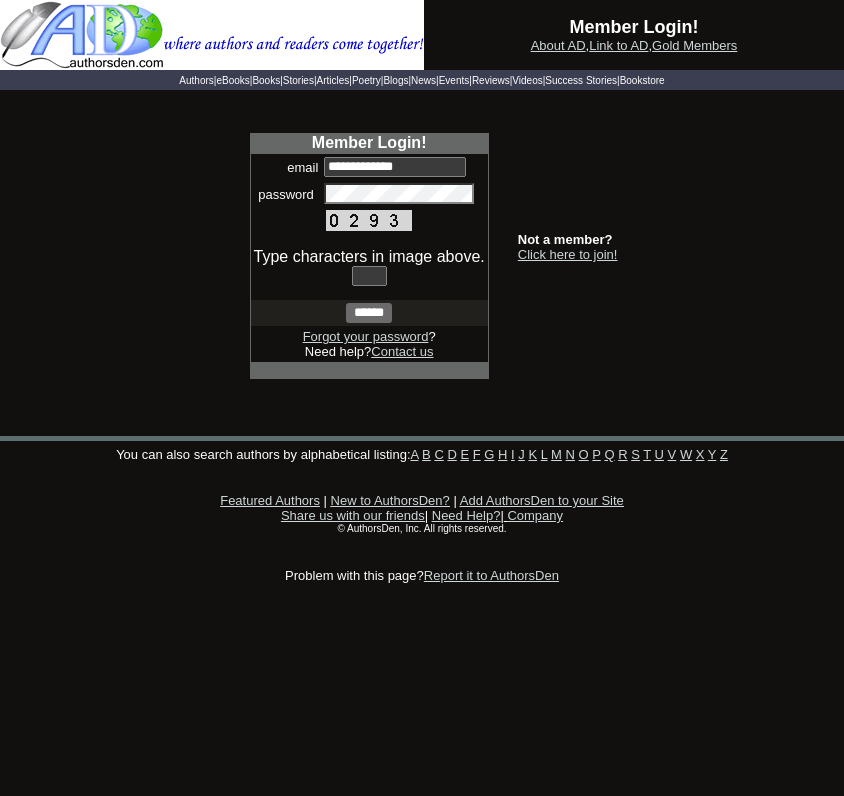 scroll, scrollTop: 0, scrollLeft: 0, axis: both 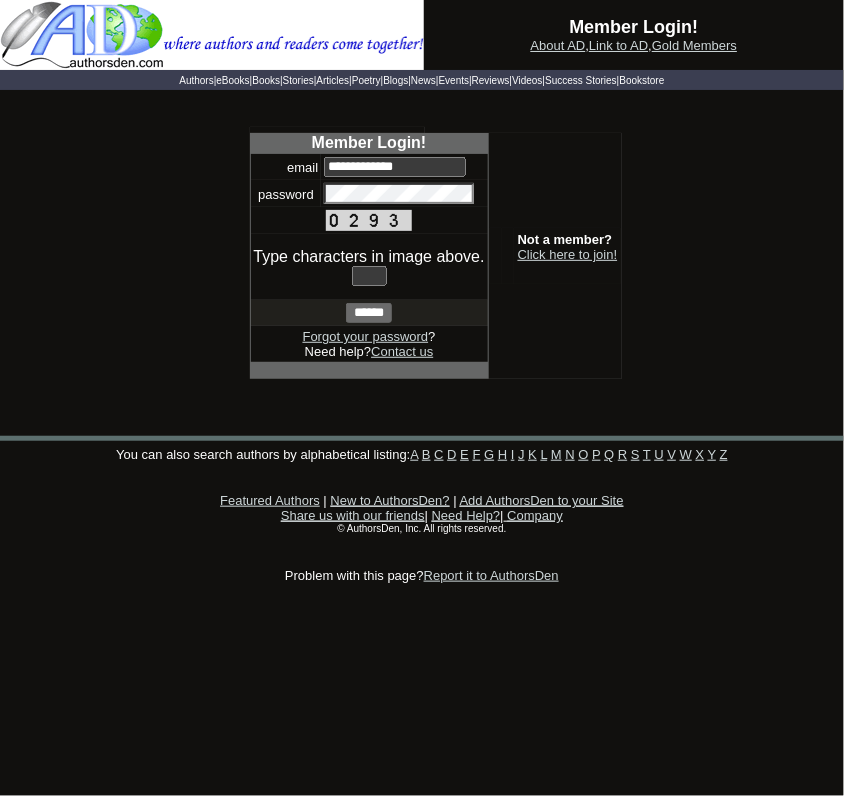 click at bounding box center [369, 276] 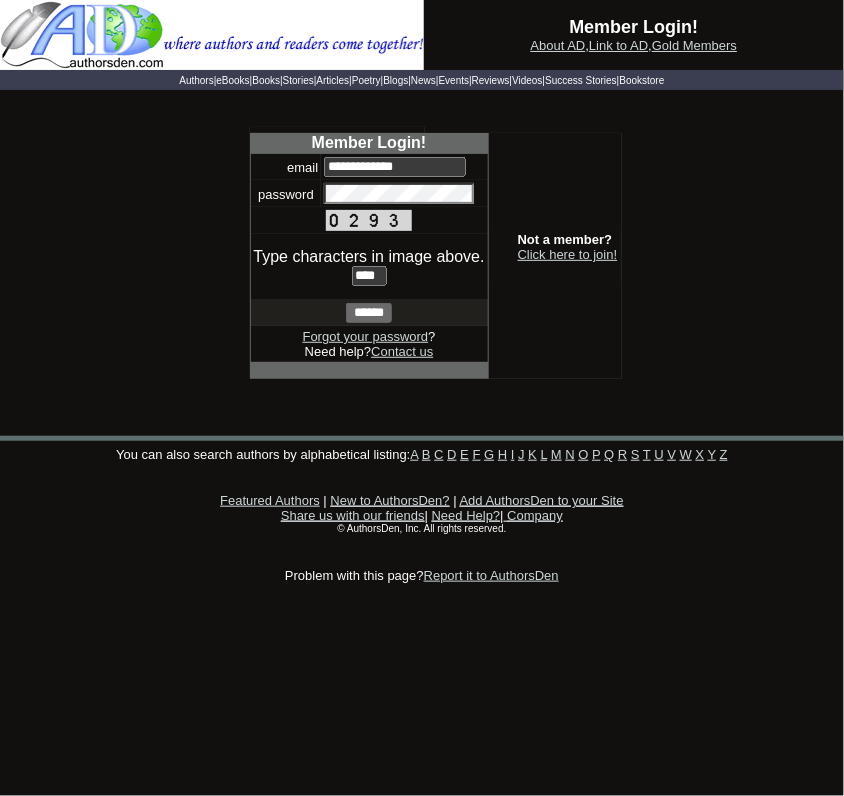 type on "****" 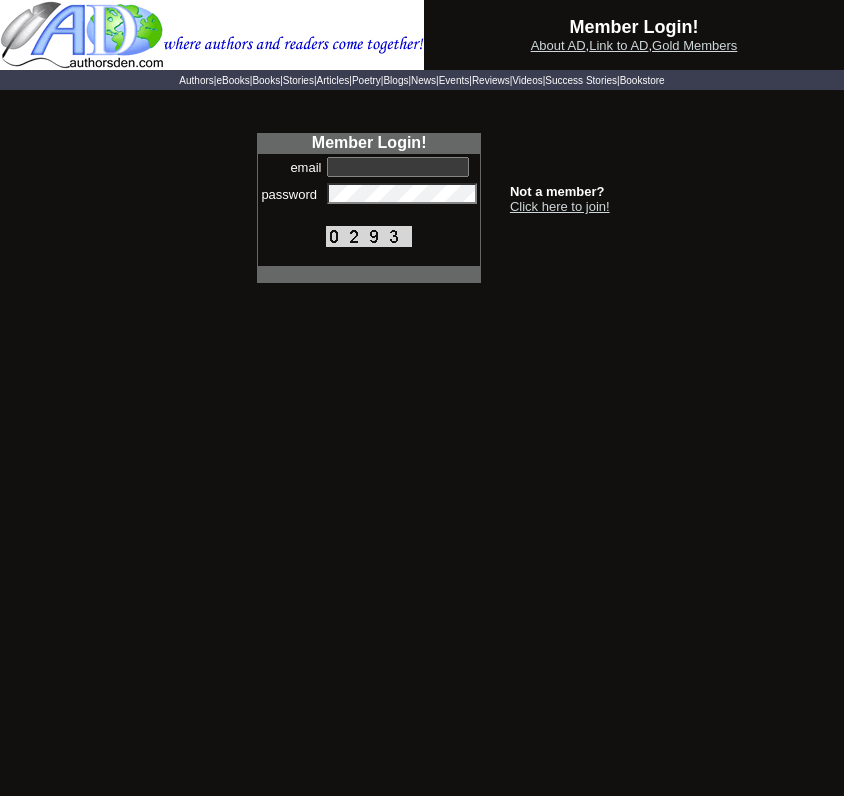 scroll, scrollTop: 0, scrollLeft: 0, axis: both 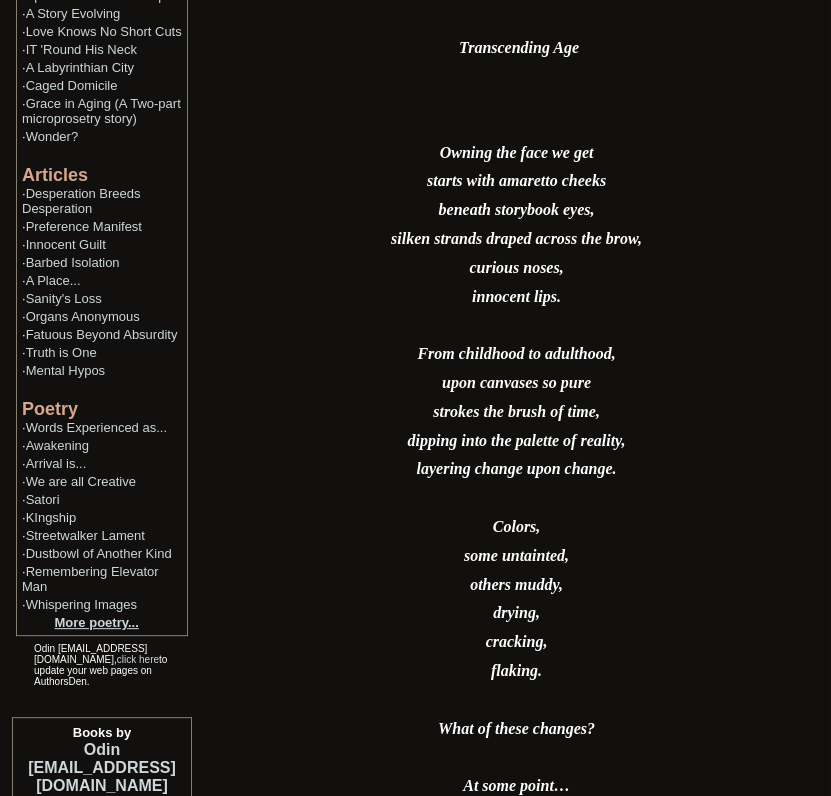 click on "More poetry..." 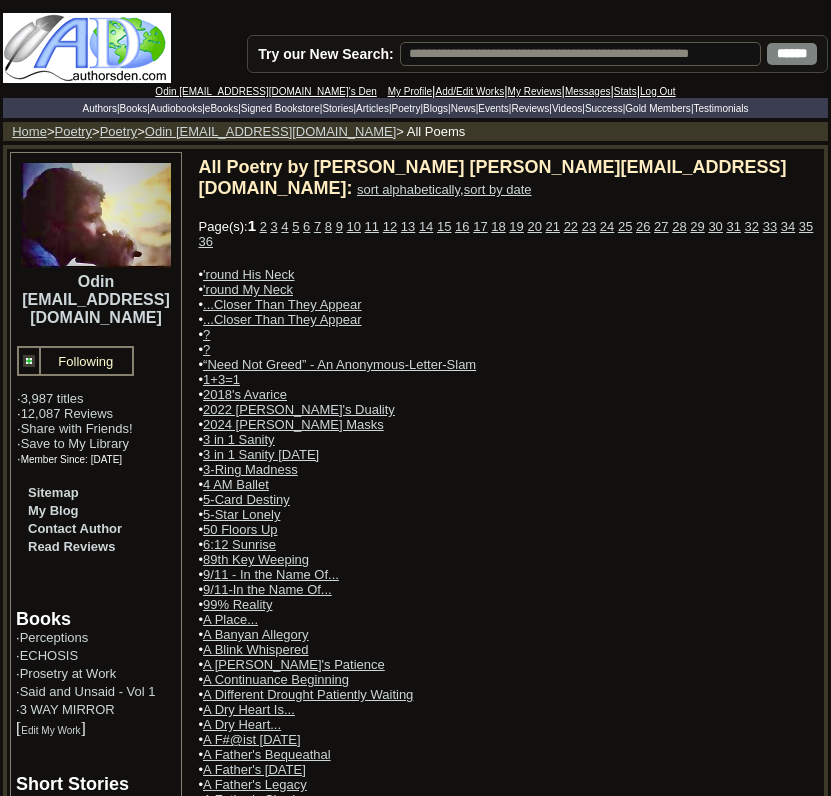 scroll, scrollTop: 0, scrollLeft: 0, axis: both 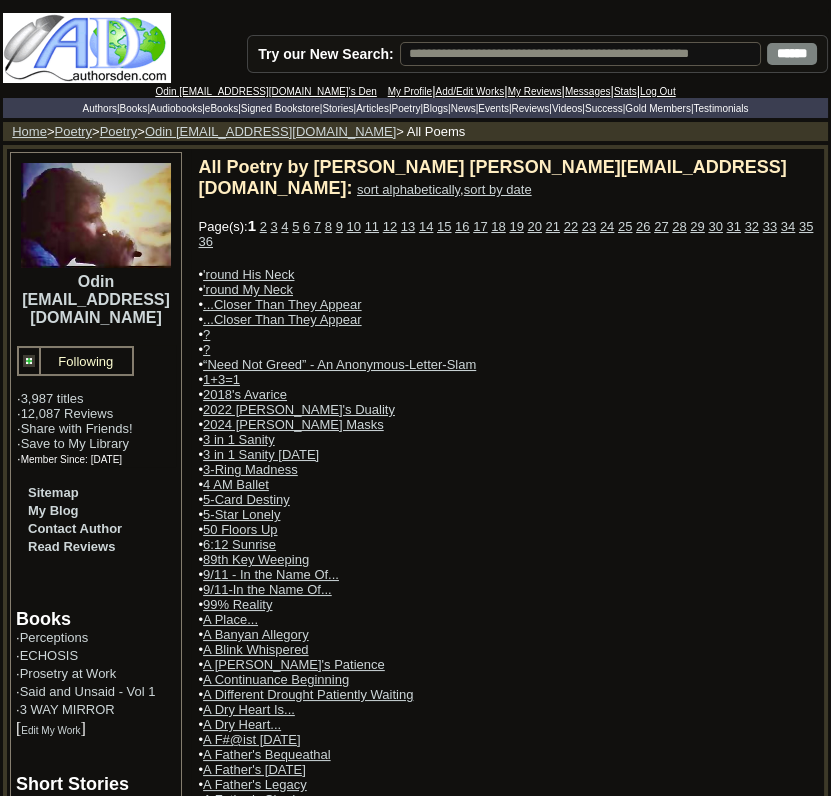 click on "sort by date" at bounding box center (498, 189) 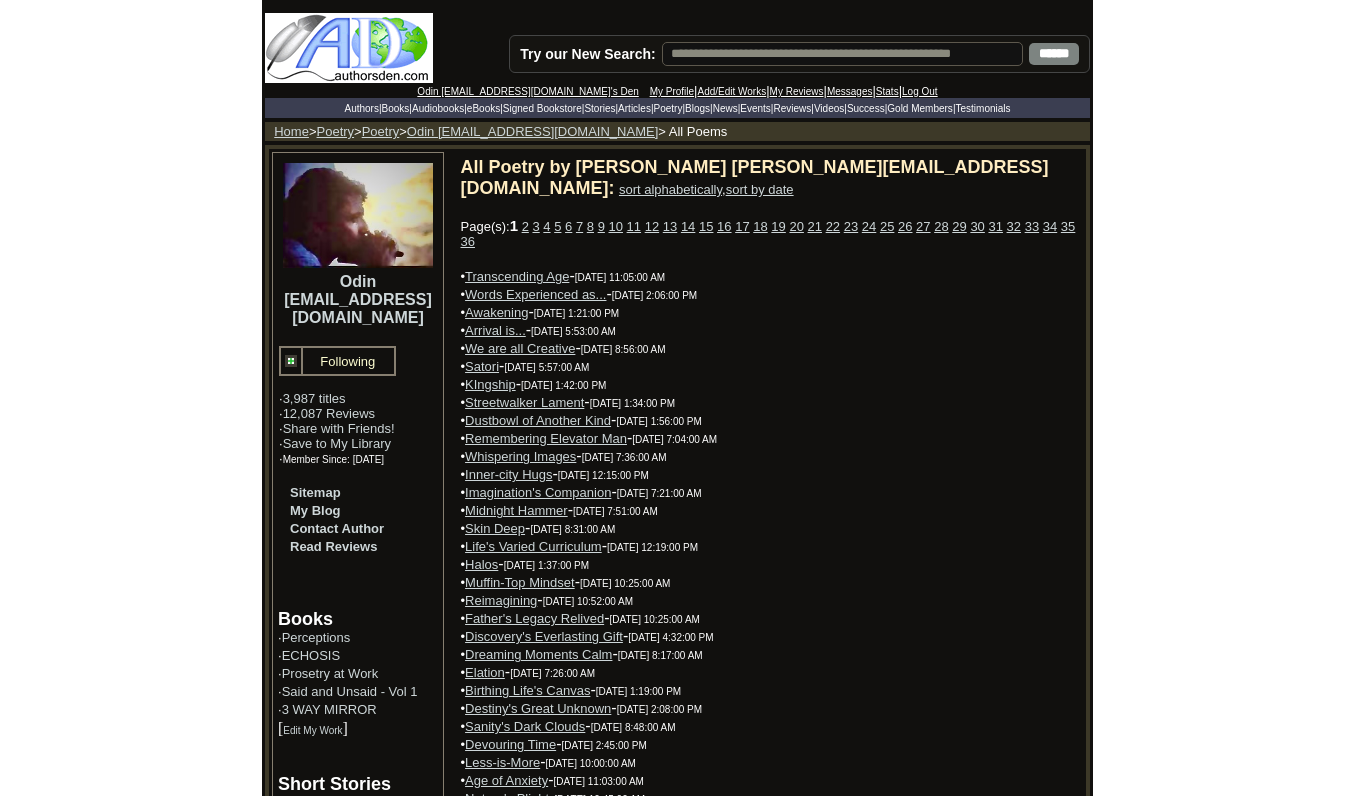 scroll, scrollTop: 0, scrollLeft: 0, axis: both 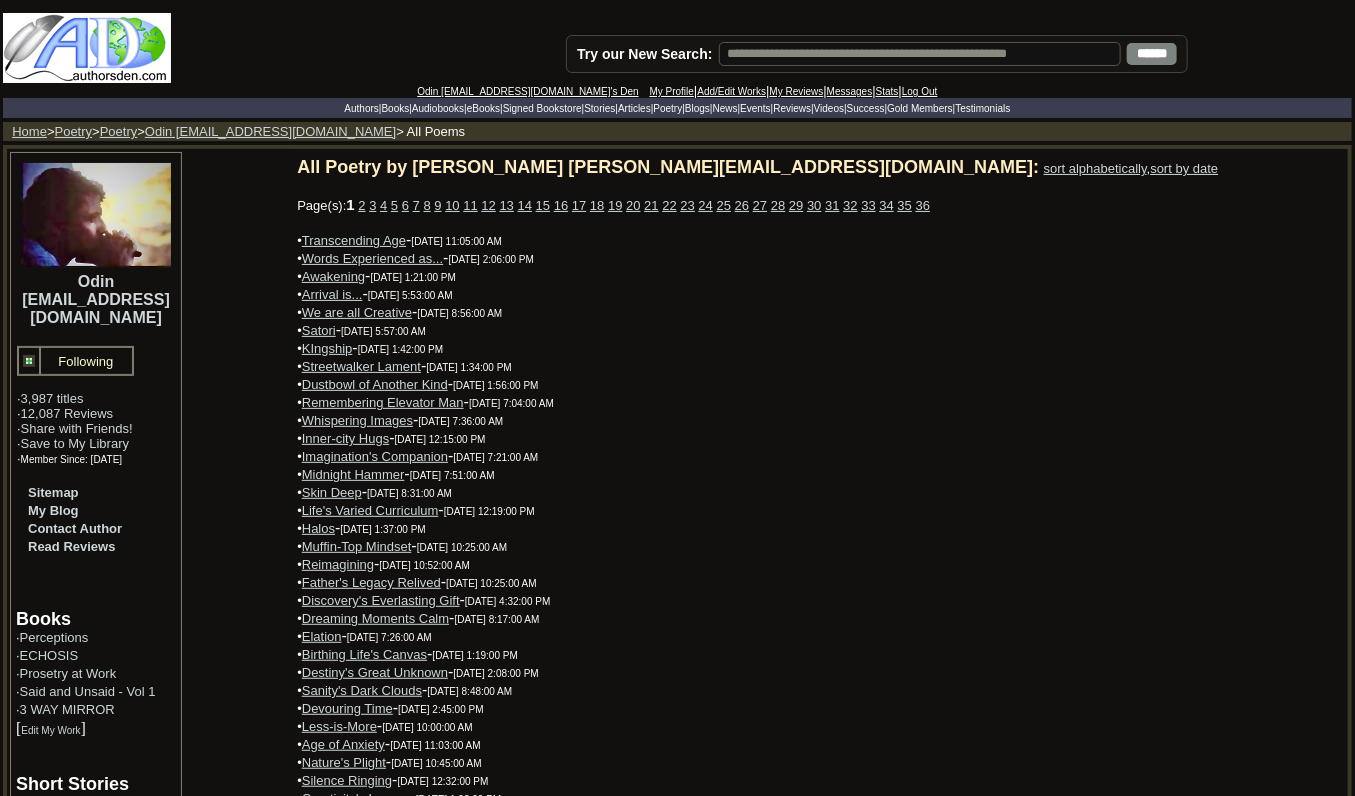 click on "36" at bounding box center [923, 205] 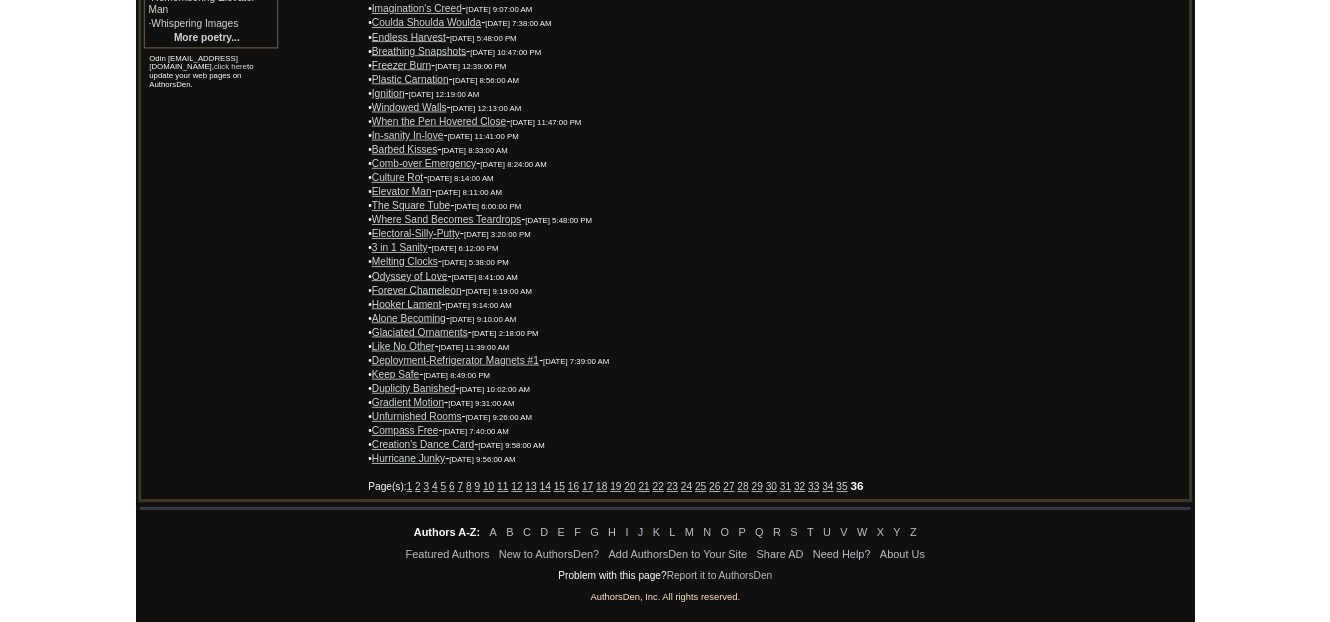 scroll, scrollTop: 1436, scrollLeft: 0, axis: vertical 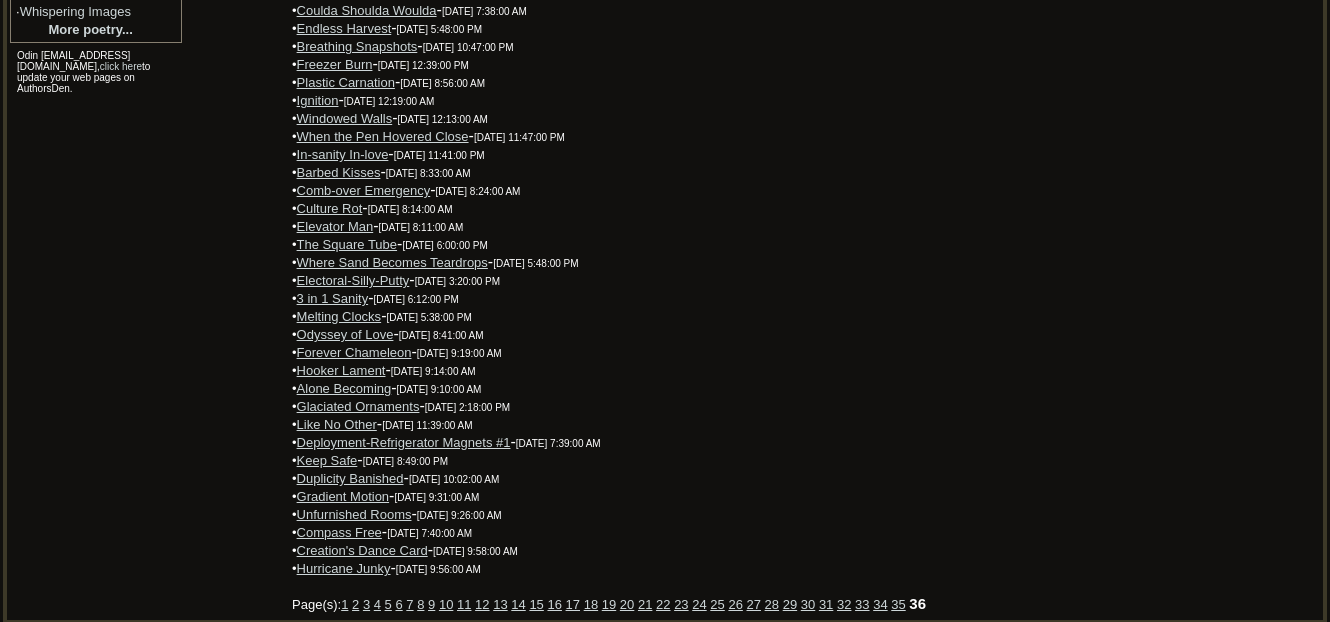 click on "Keep Safe" at bounding box center [327, 460] 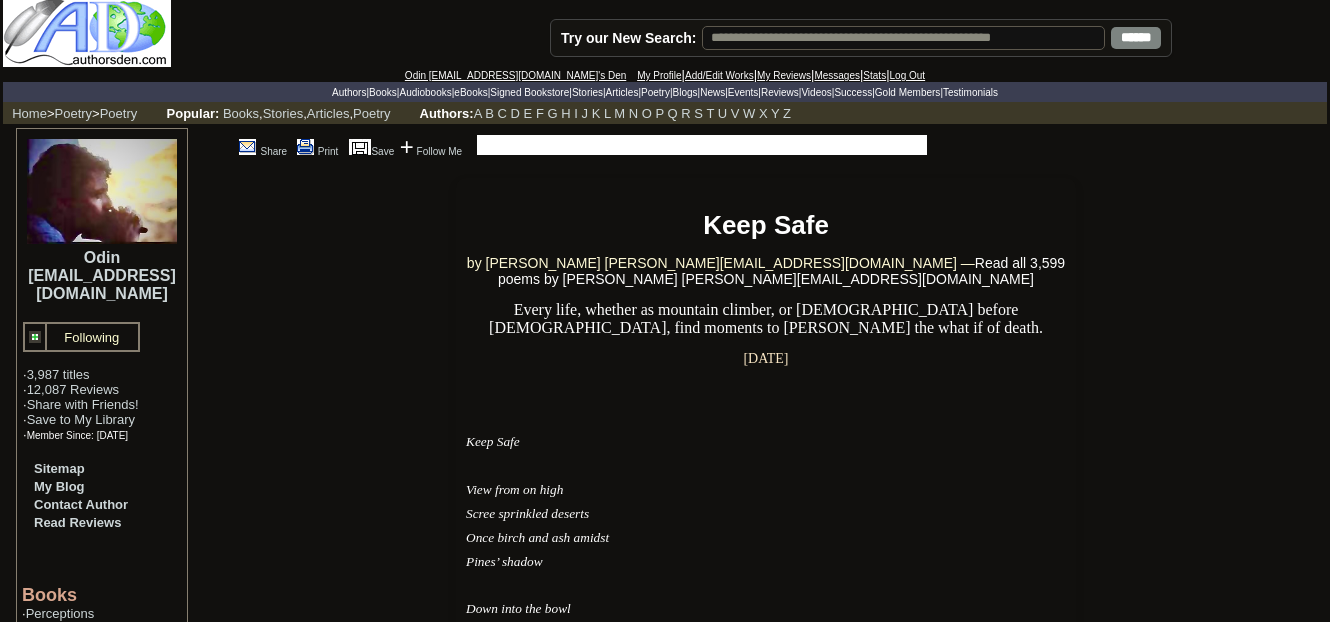 scroll, scrollTop: 31, scrollLeft: 0, axis: vertical 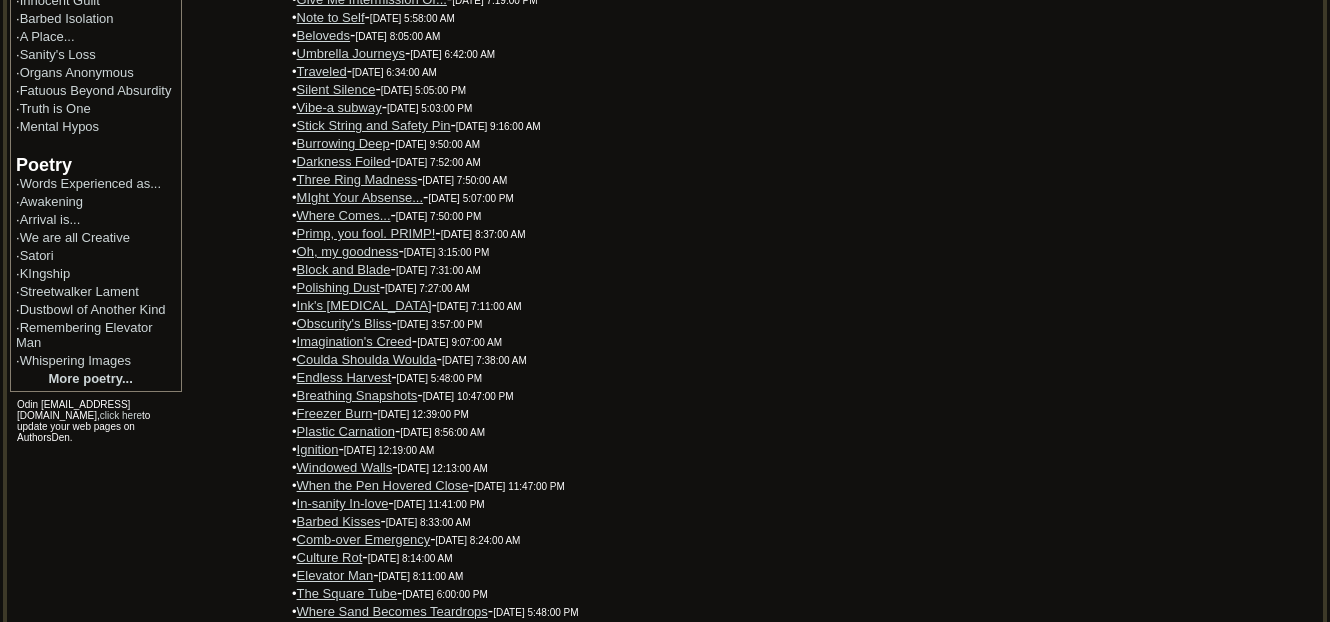click on "Where Comes..." at bounding box center [344, 215] 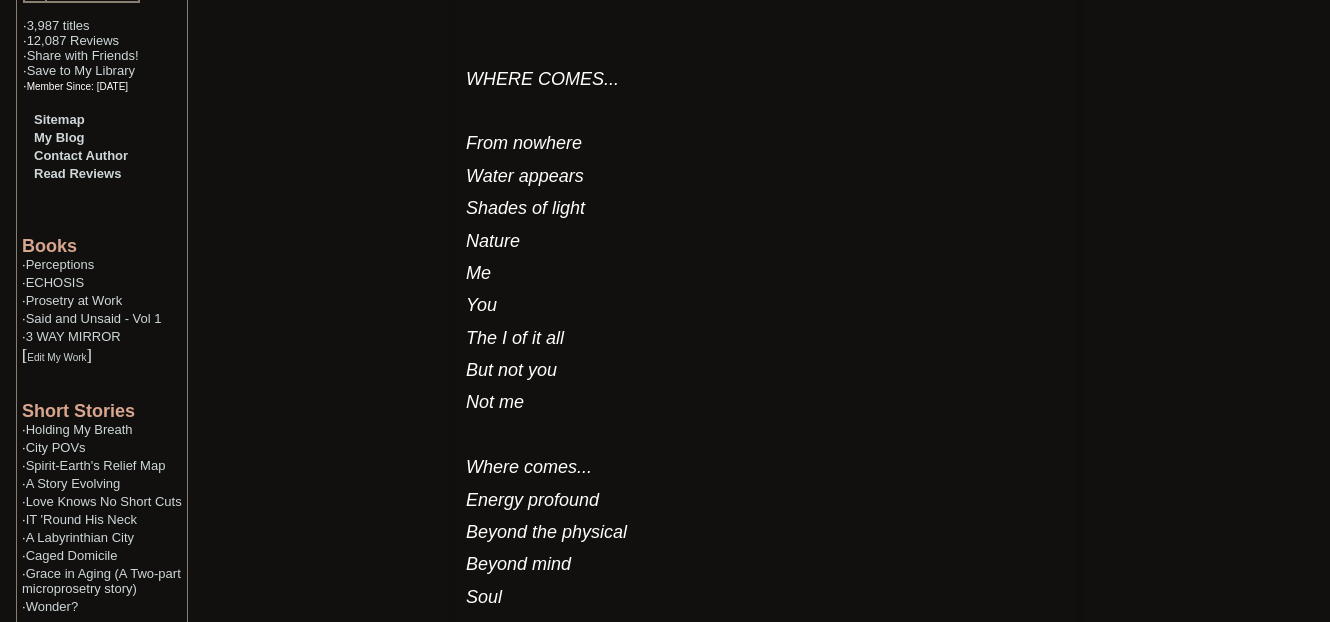 scroll, scrollTop: 365, scrollLeft: 0, axis: vertical 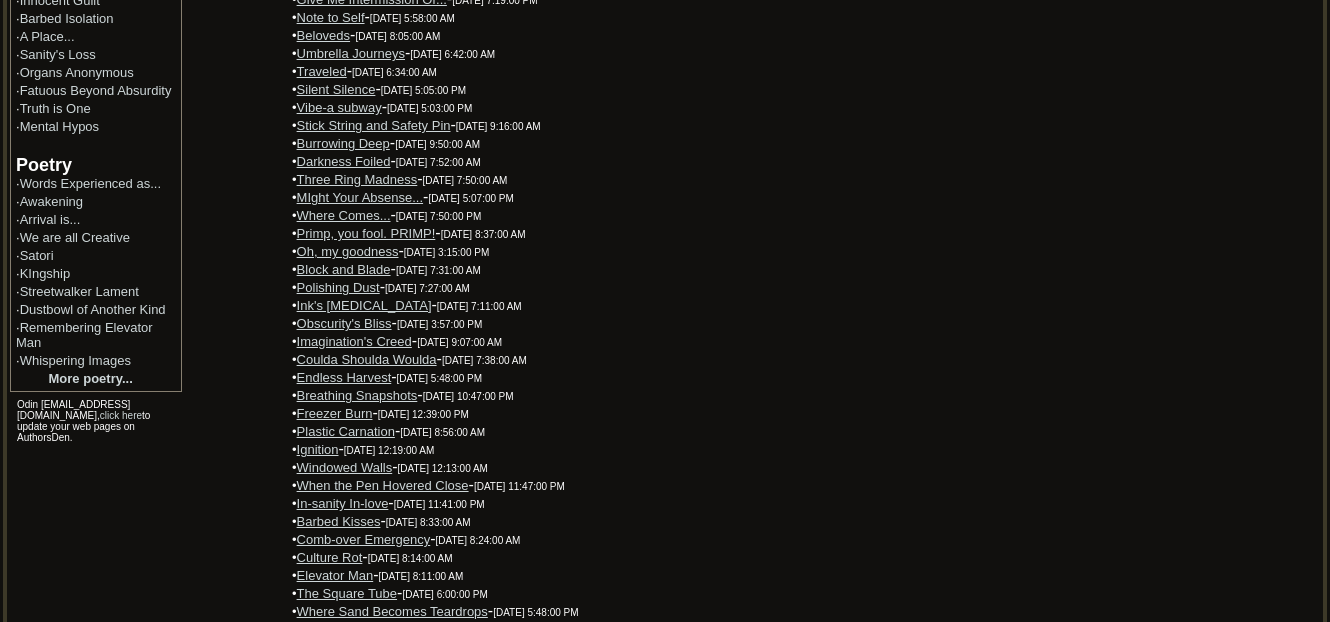 click on "MIght Your Absense..." at bounding box center (360, 197) 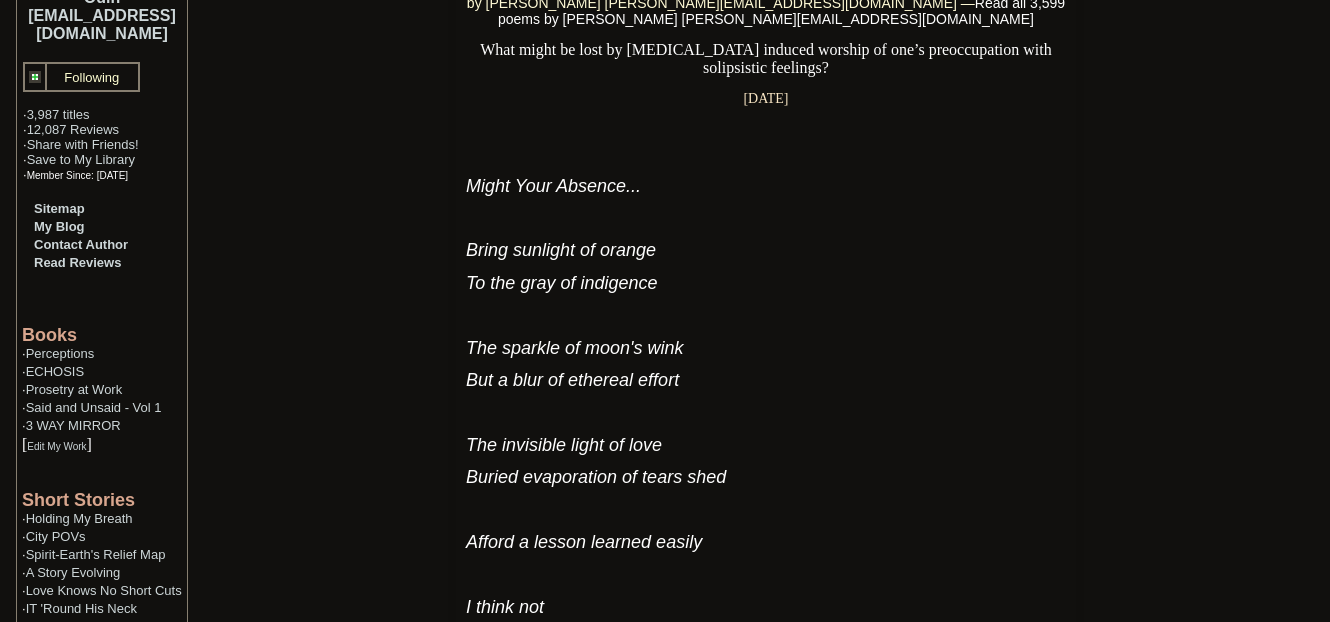 scroll, scrollTop: 0, scrollLeft: 0, axis: both 